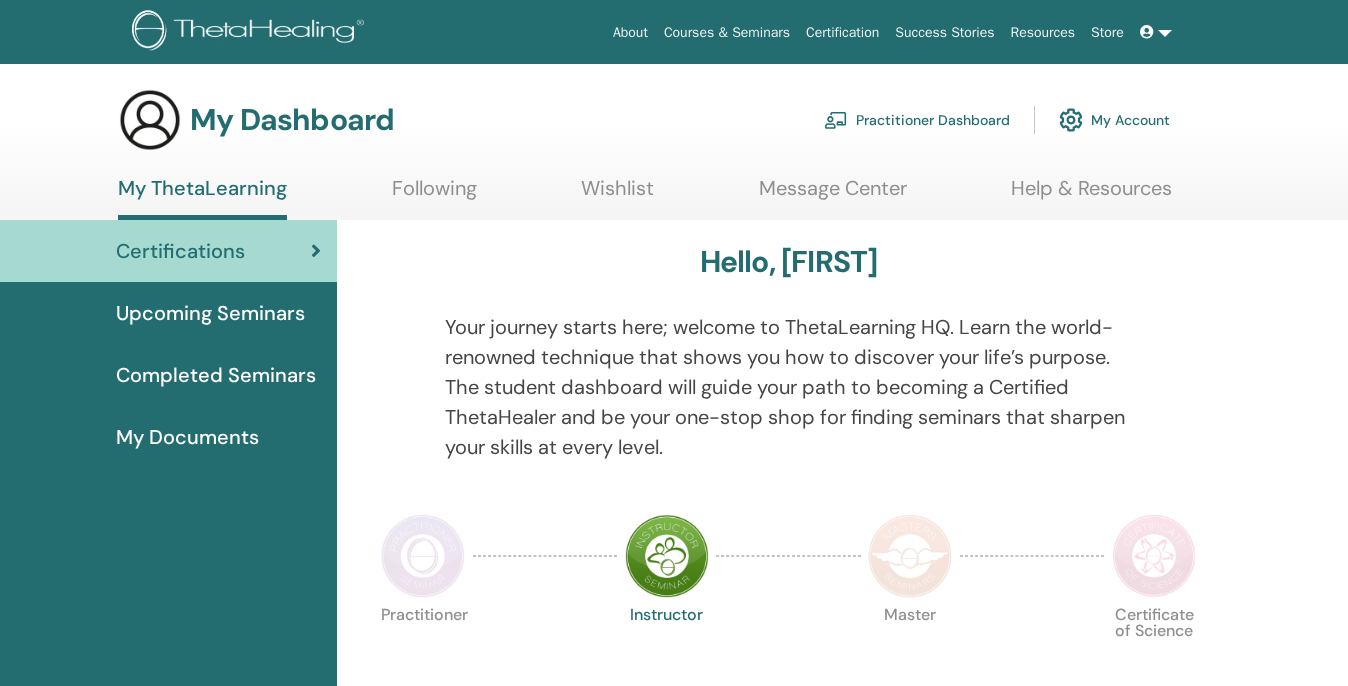 scroll, scrollTop: 0, scrollLeft: 0, axis: both 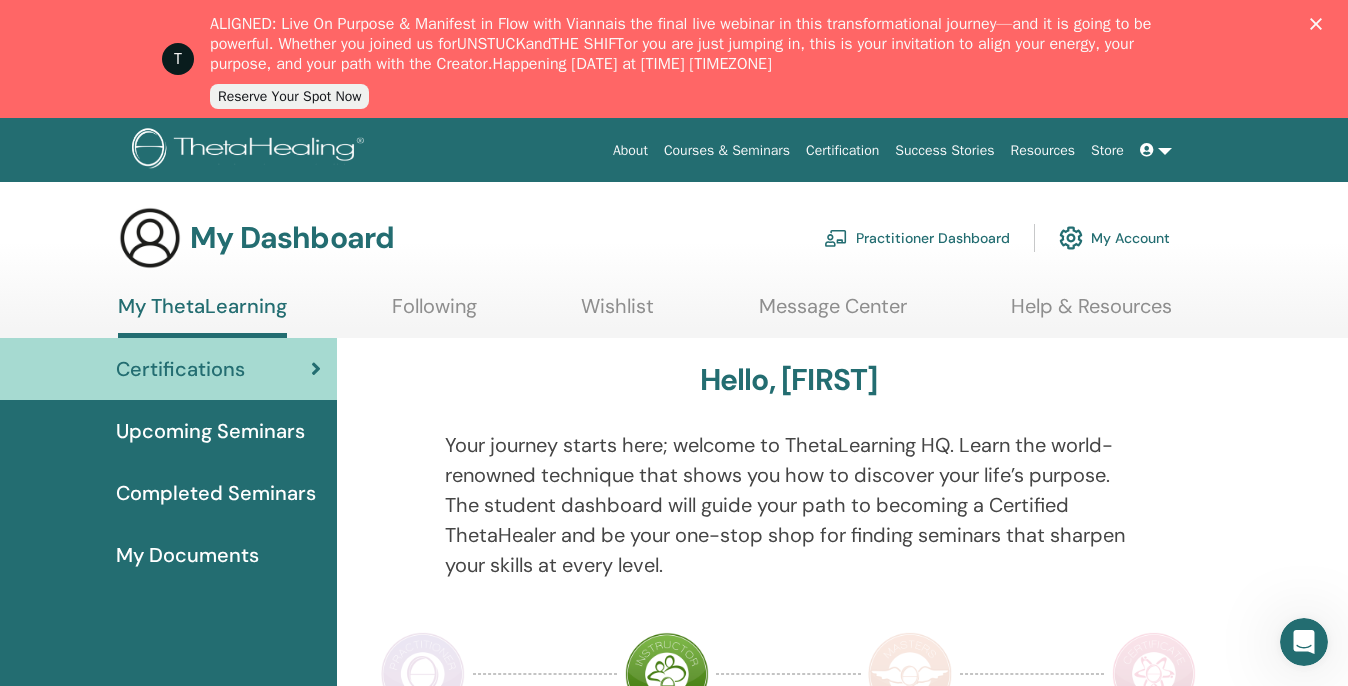 click on "My Account" at bounding box center (1114, 238) 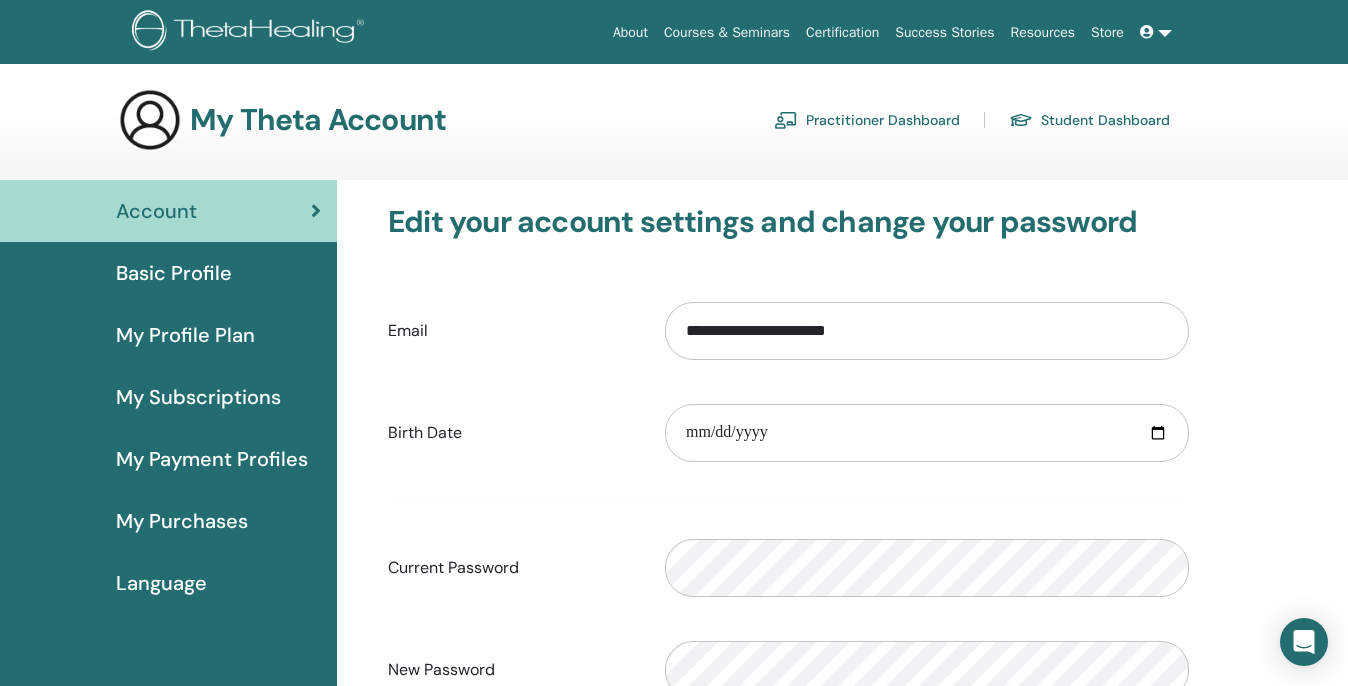 scroll, scrollTop: 0, scrollLeft: 0, axis: both 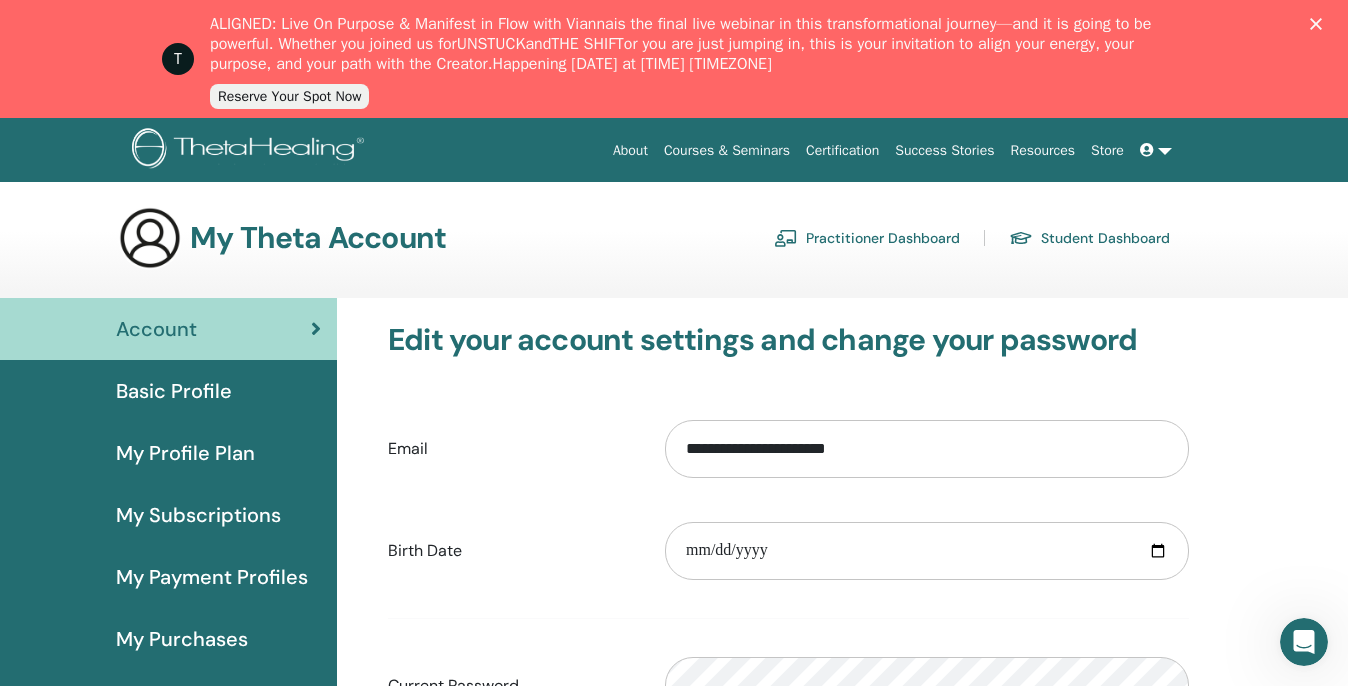click 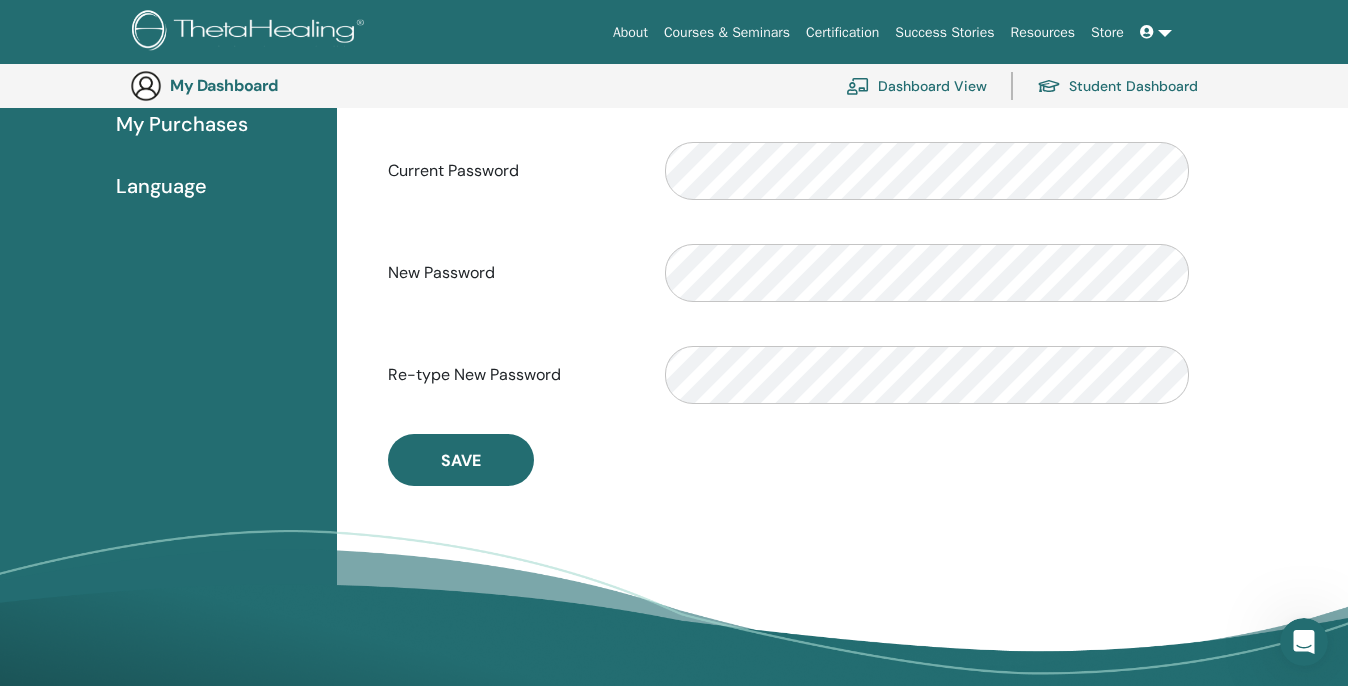 scroll, scrollTop: 55, scrollLeft: 0, axis: vertical 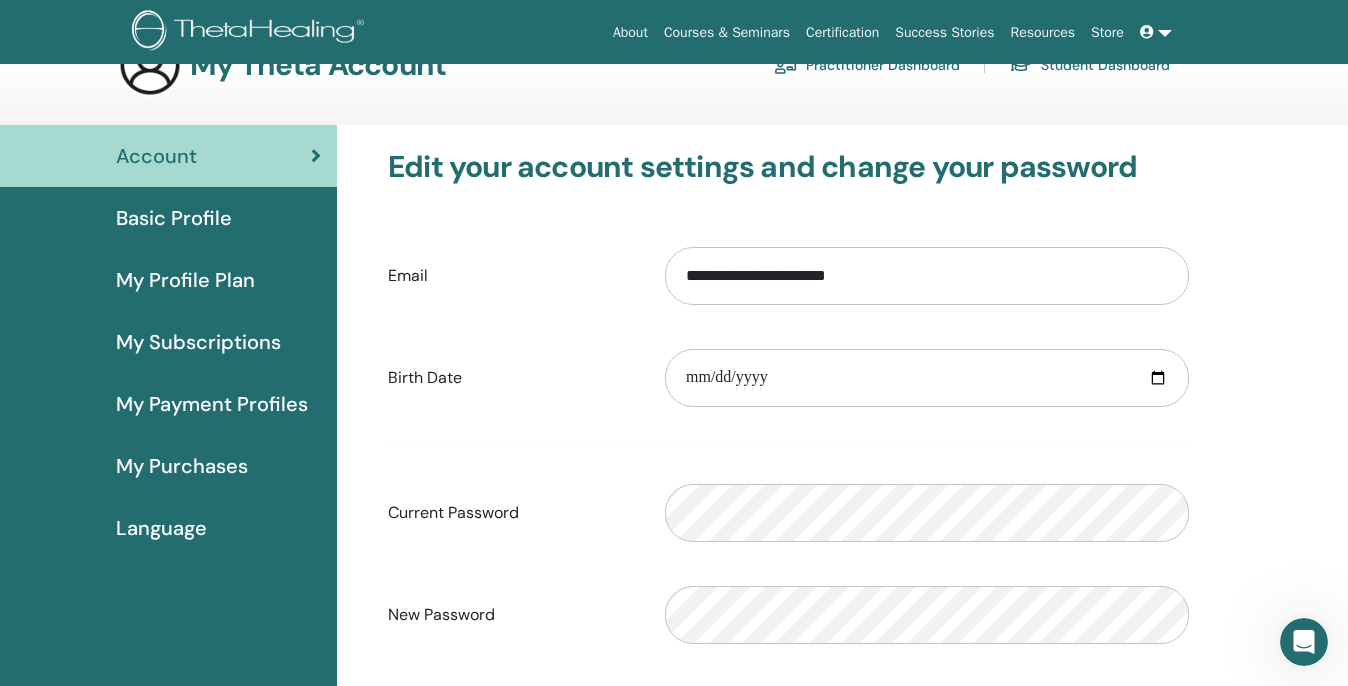click on "My Payment Profiles" at bounding box center [212, 404] 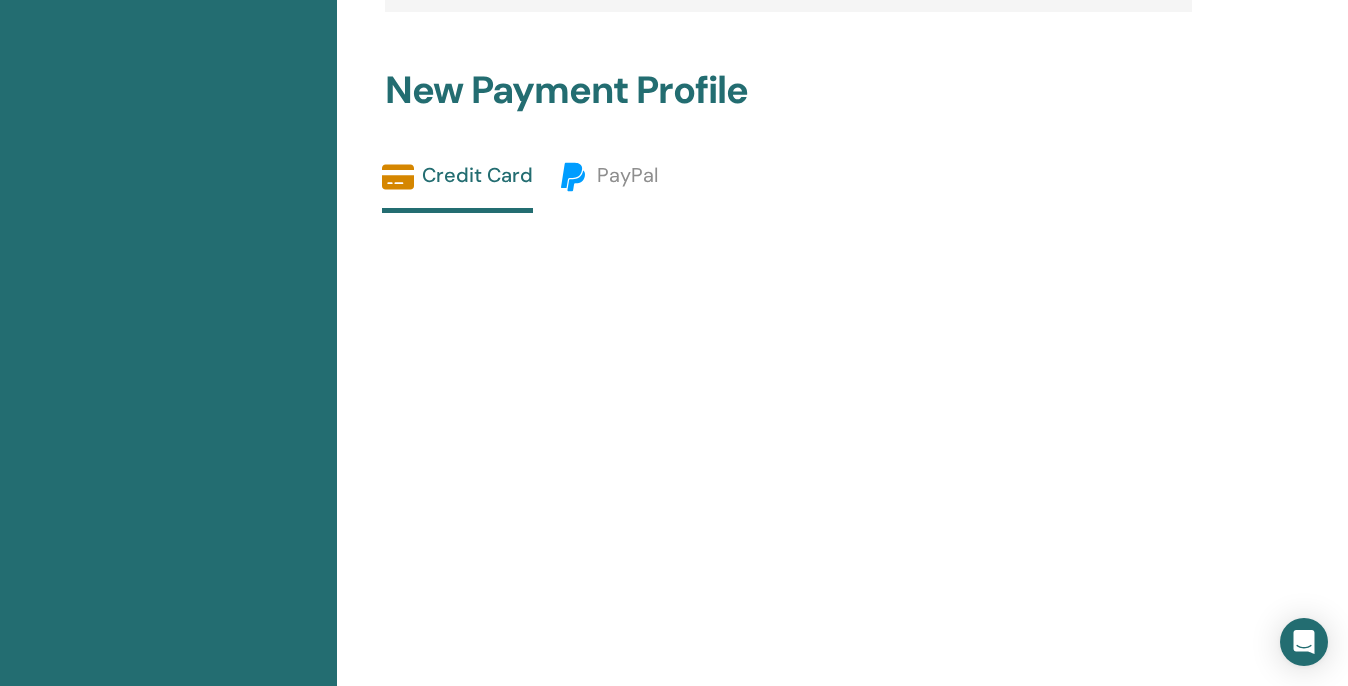 scroll, scrollTop: 68, scrollLeft: 0, axis: vertical 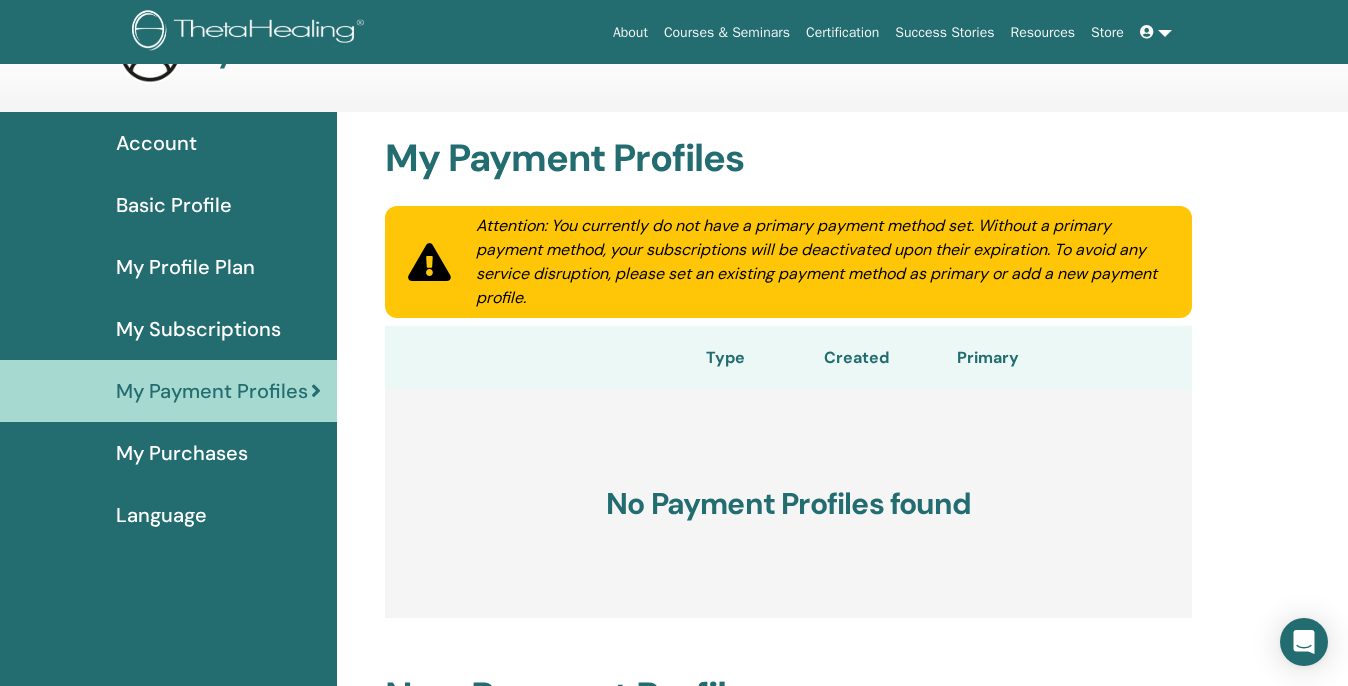 click on "Language" at bounding box center [161, 515] 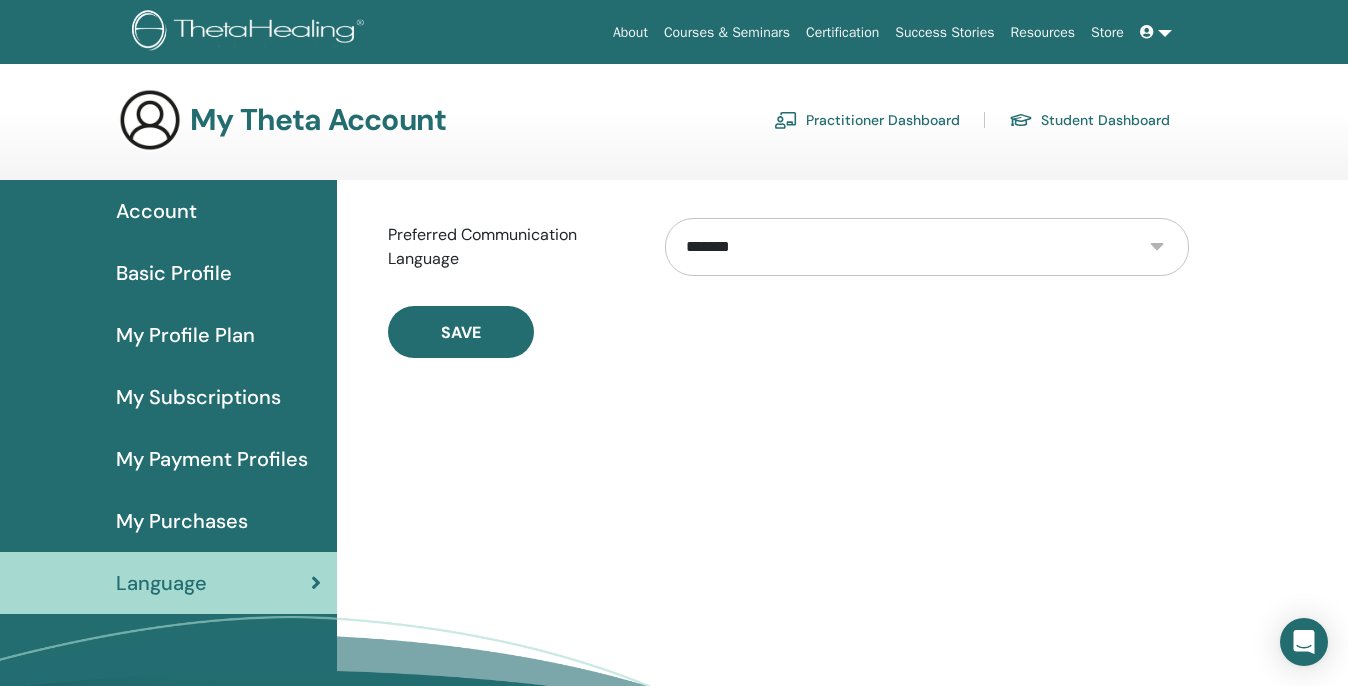scroll, scrollTop: 0, scrollLeft: 0, axis: both 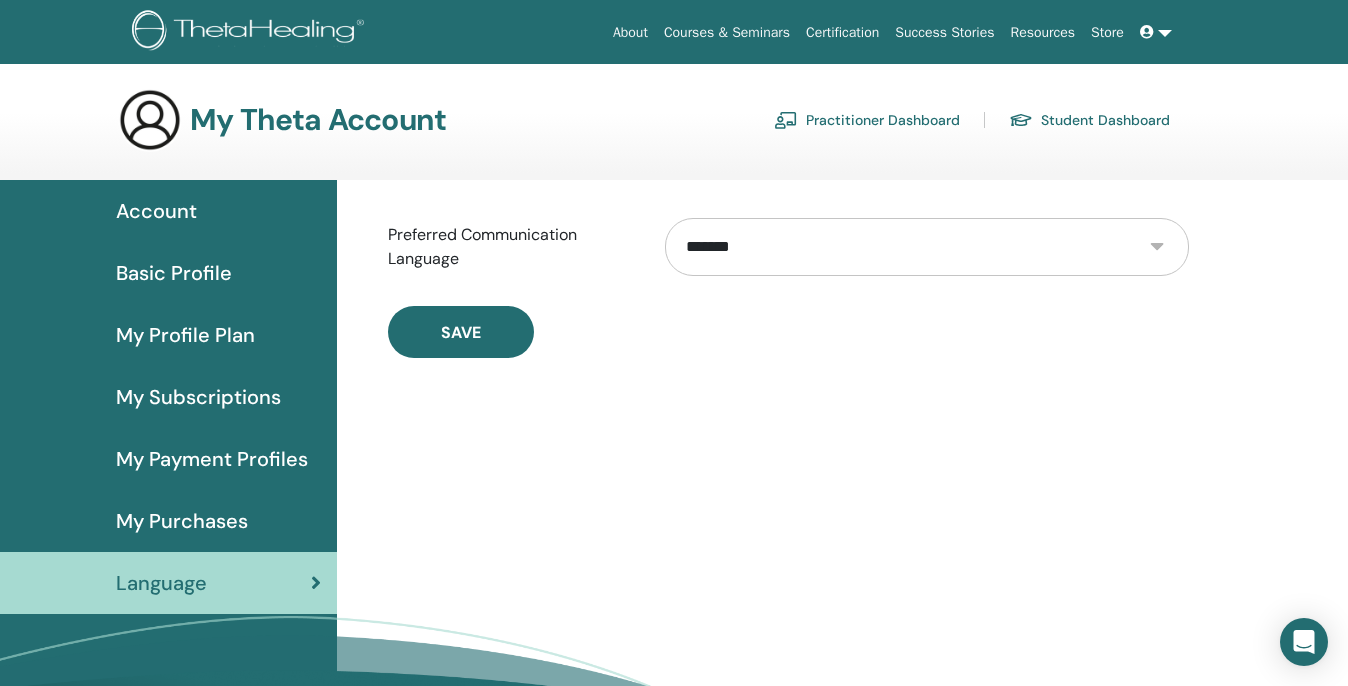 select on "***" 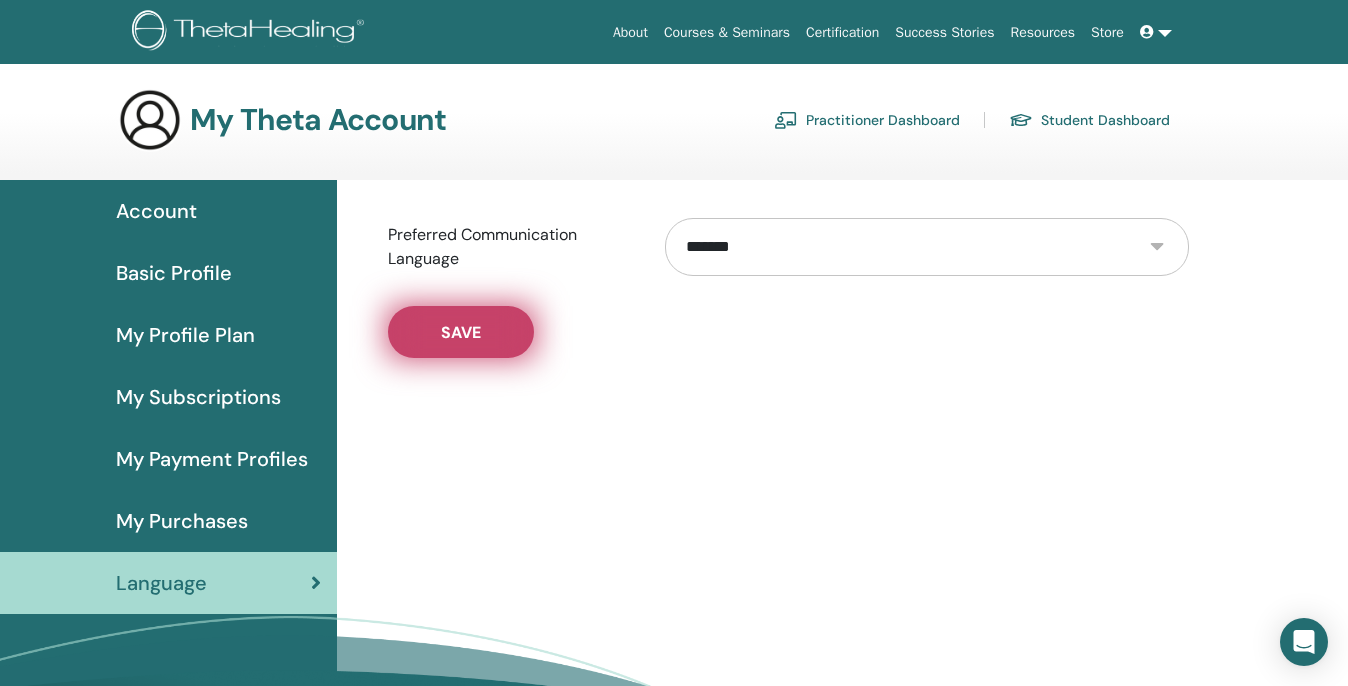 click on "Save" at bounding box center [461, 332] 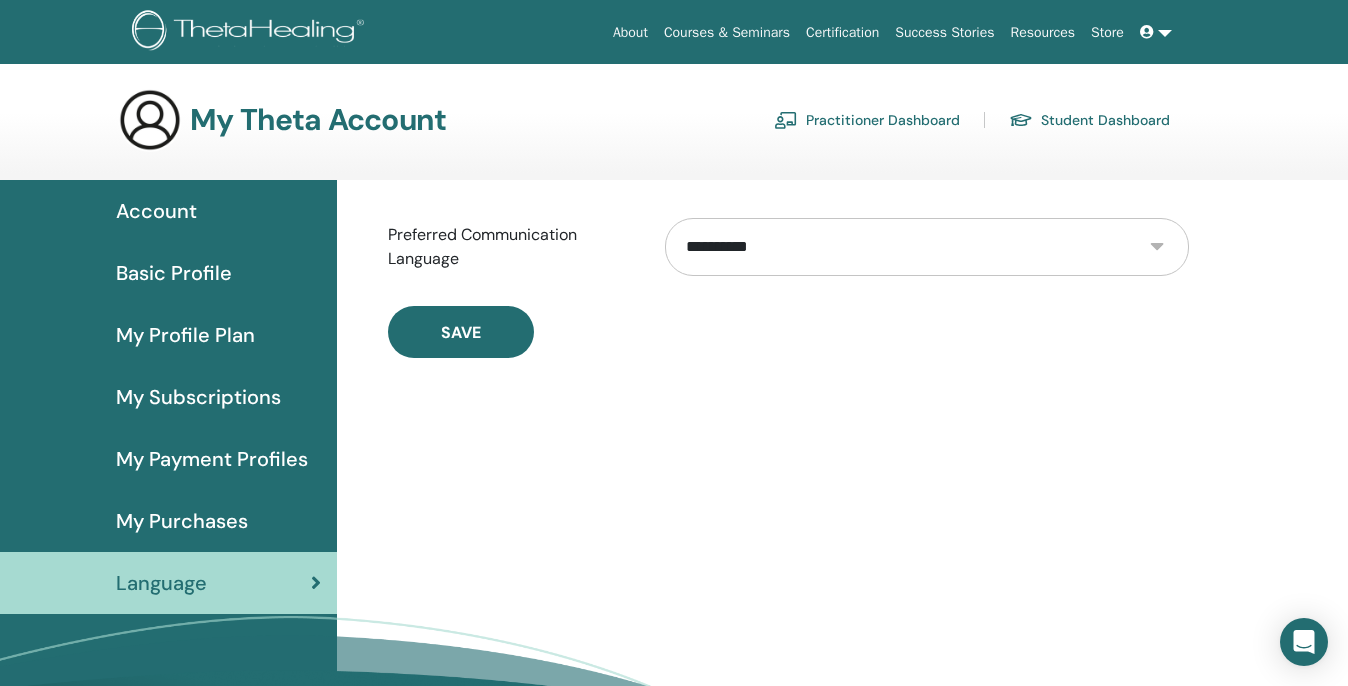 scroll, scrollTop: 0, scrollLeft: 0, axis: both 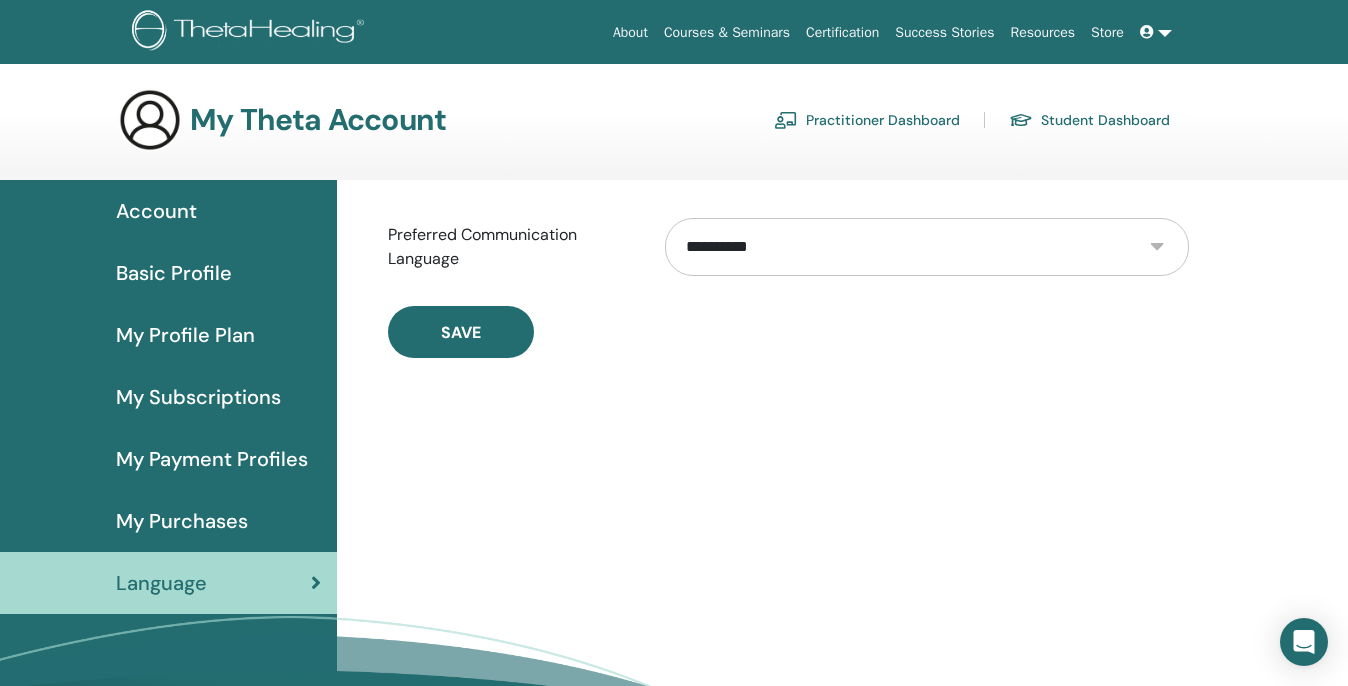 select on "***" 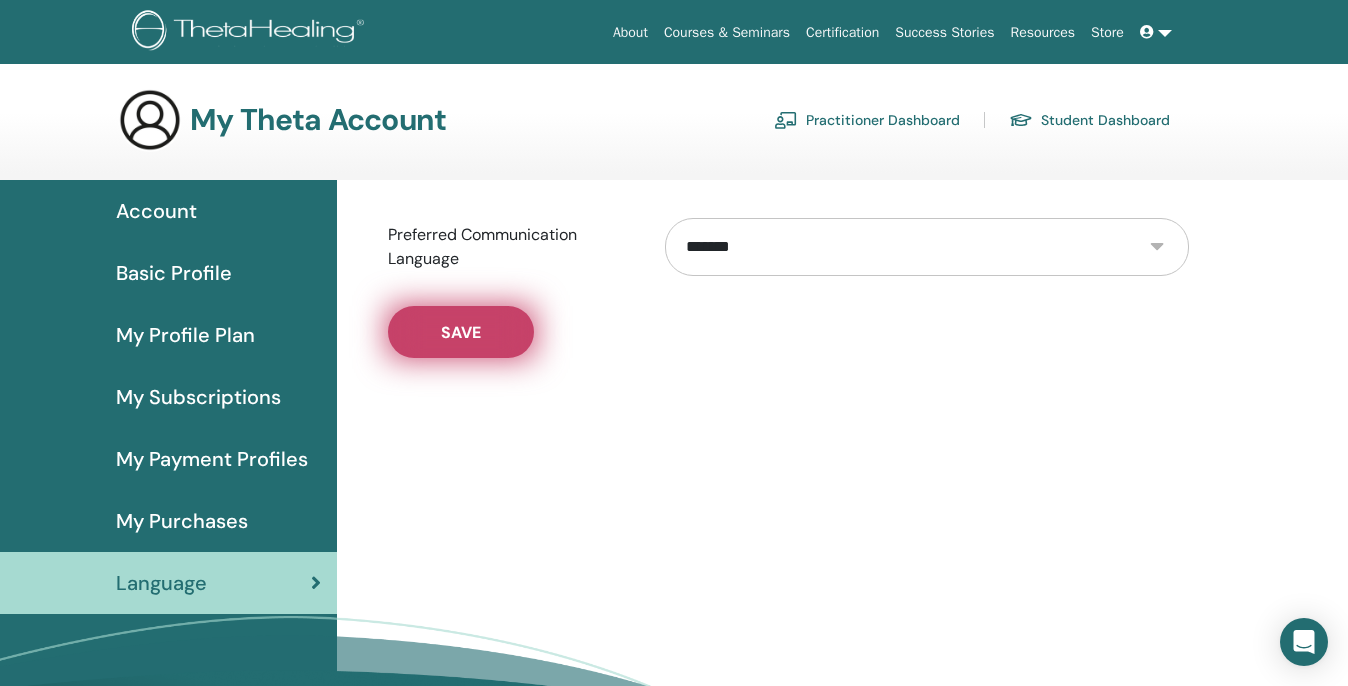 click on "Save" at bounding box center [461, 332] 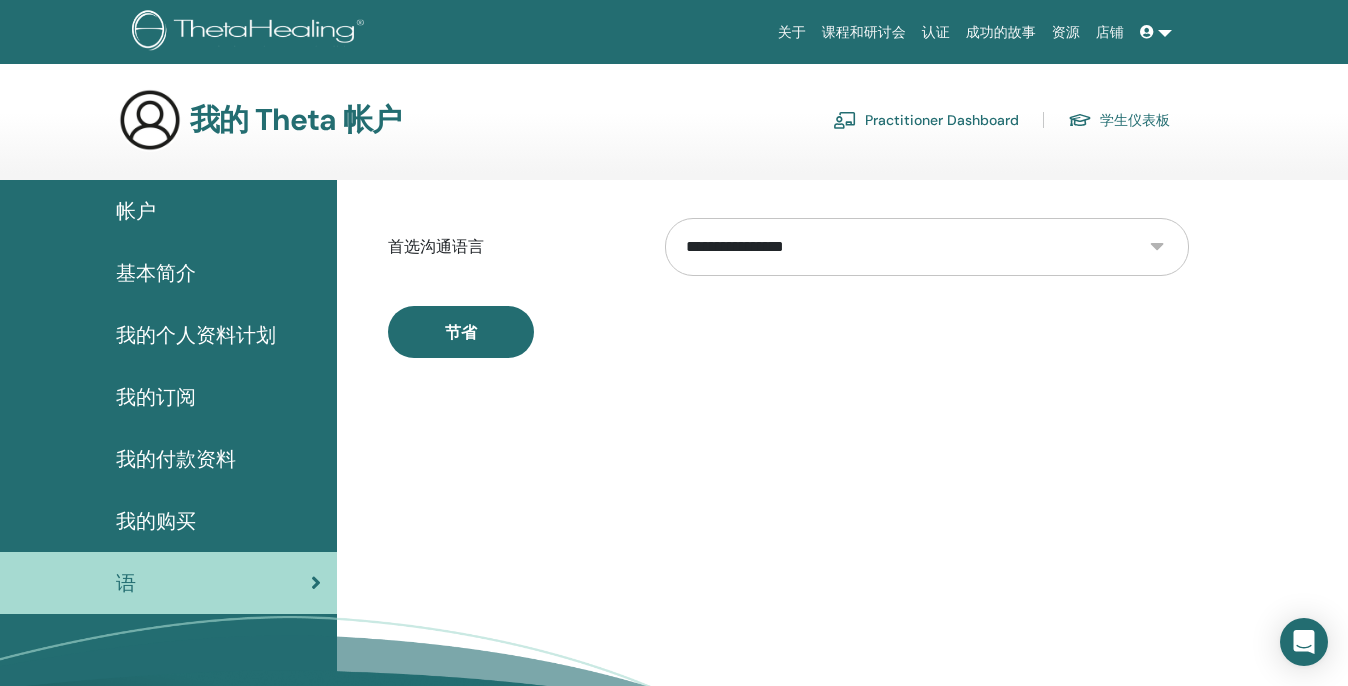 scroll, scrollTop: 0, scrollLeft: 0, axis: both 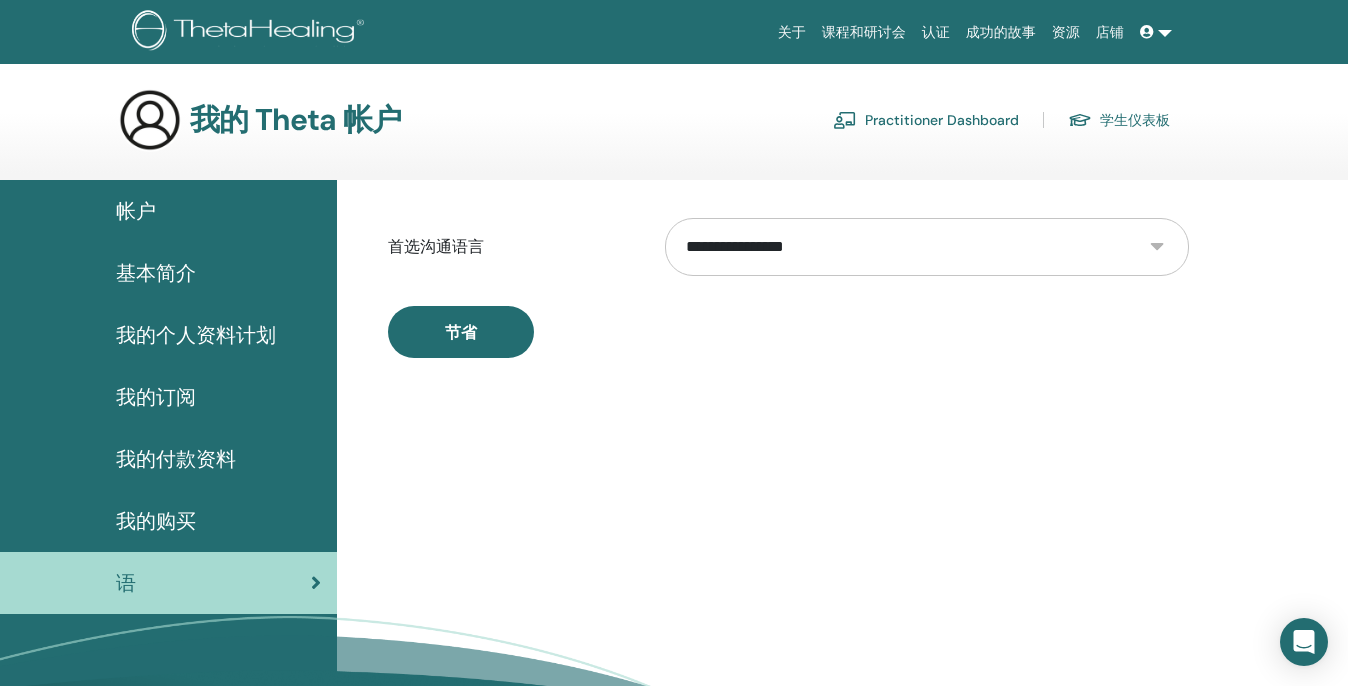 click on "帐户" at bounding box center [136, 211] 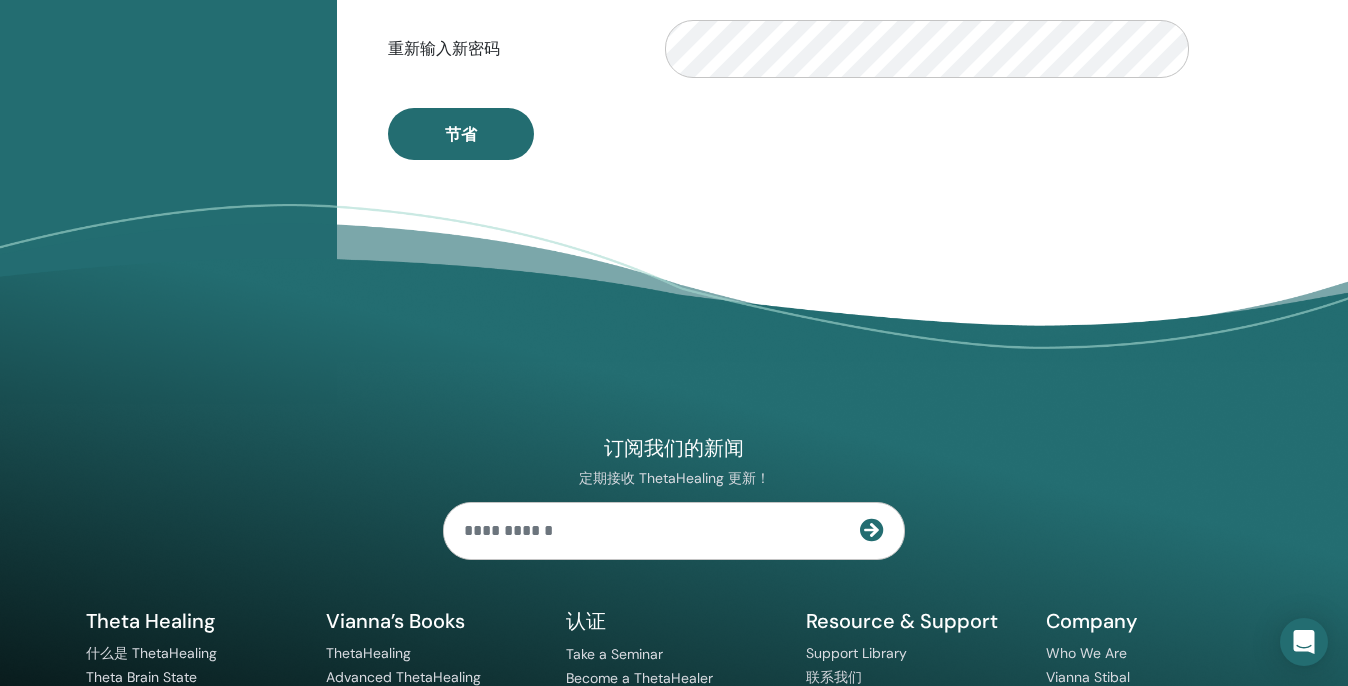 scroll, scrollTop: 0, scrollLeft: 0, axis: both 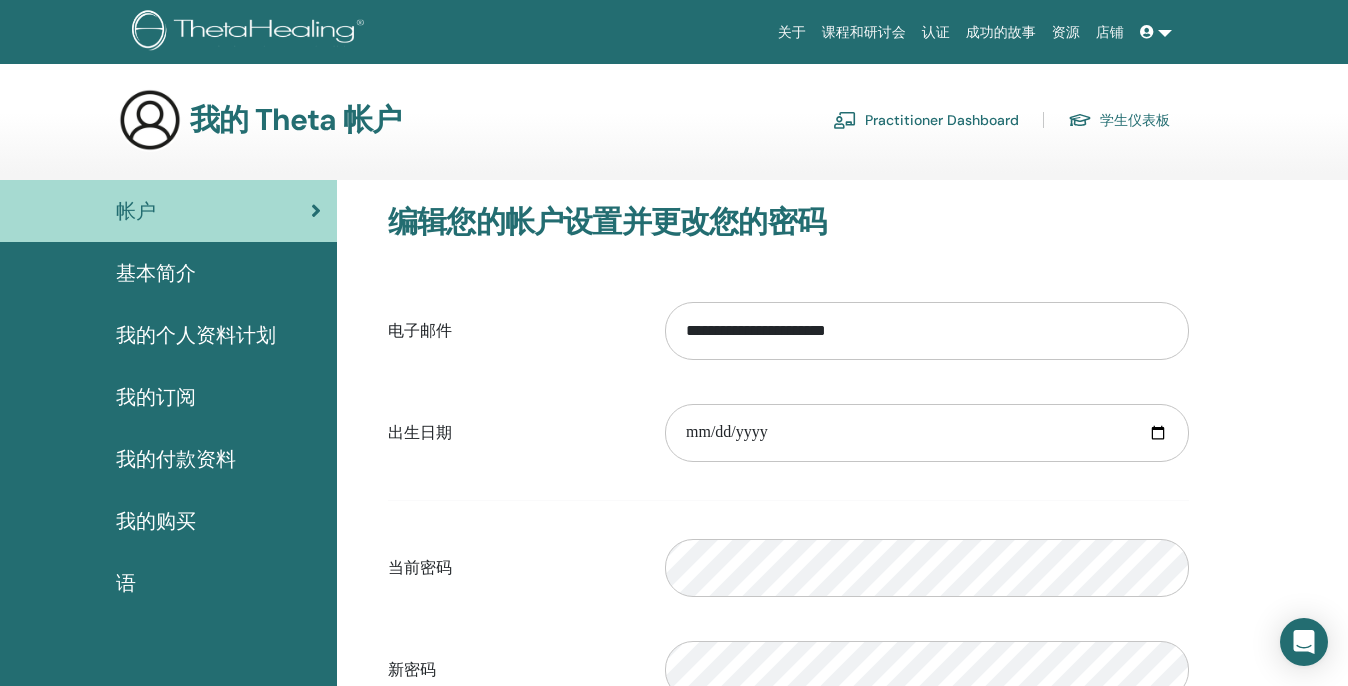 click on "基本简介" at bounding box center (156, 273) 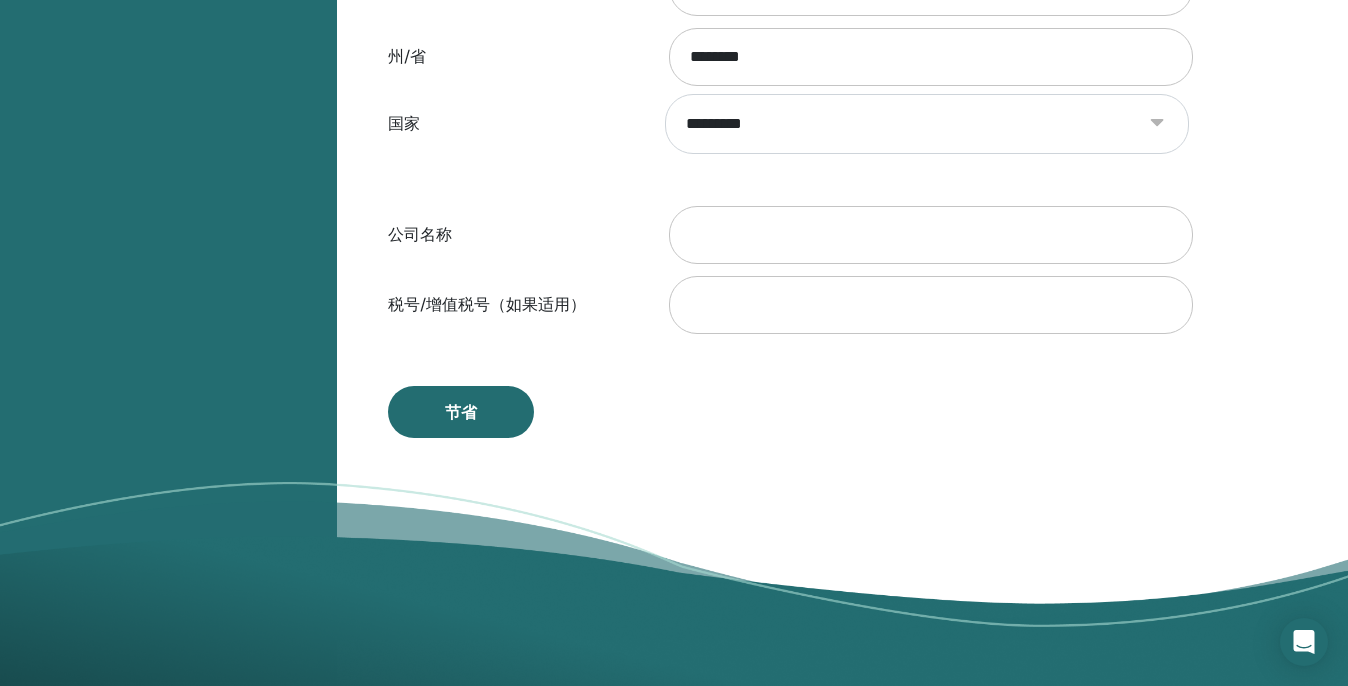 scroll, scrollTop: 0, scrollLeft: 0, axis: both 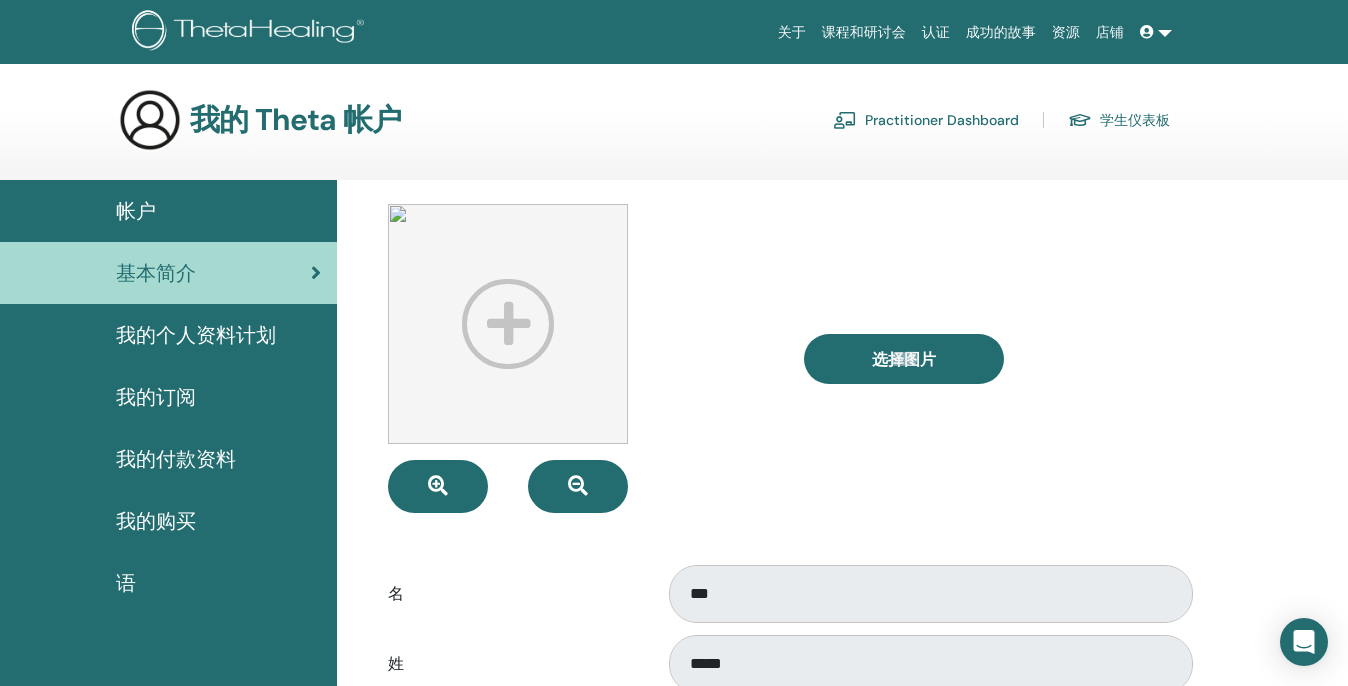 click on "我的个人资料计划" at bounding box center [196, 335] 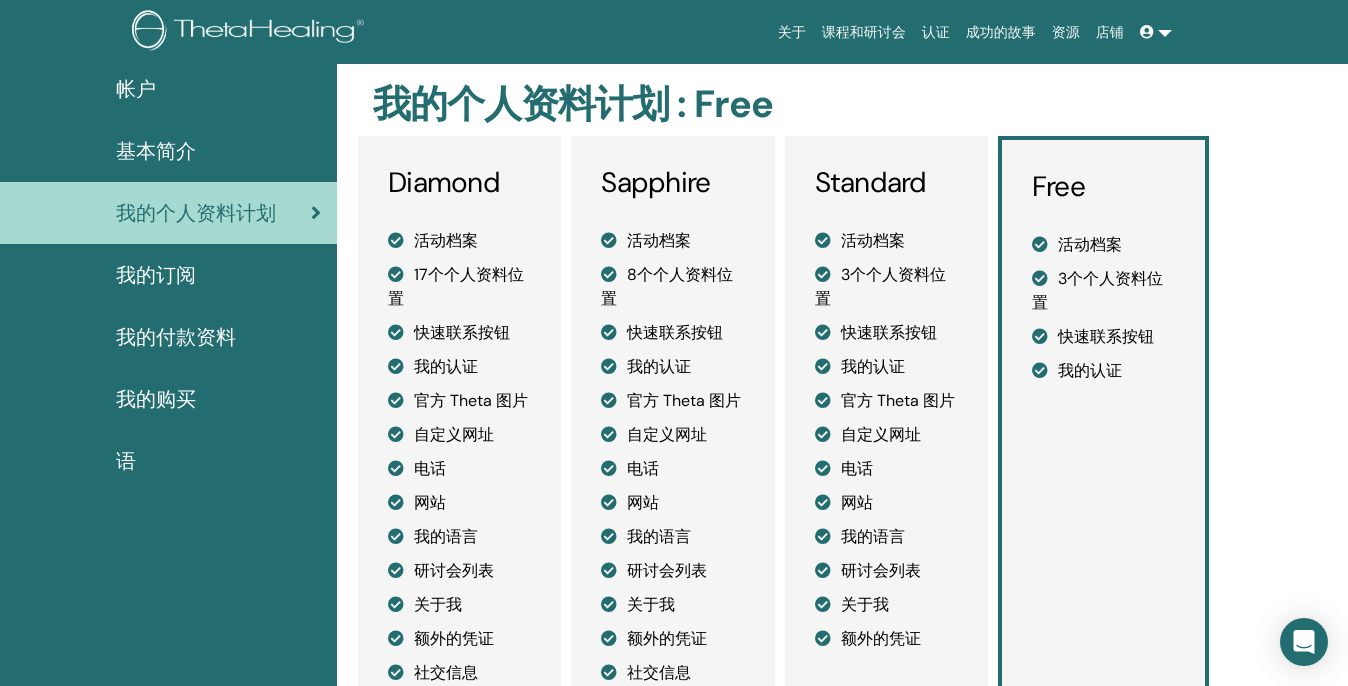 scroll, scrollTop: 118, scrollLeft: 0, axis: vertical 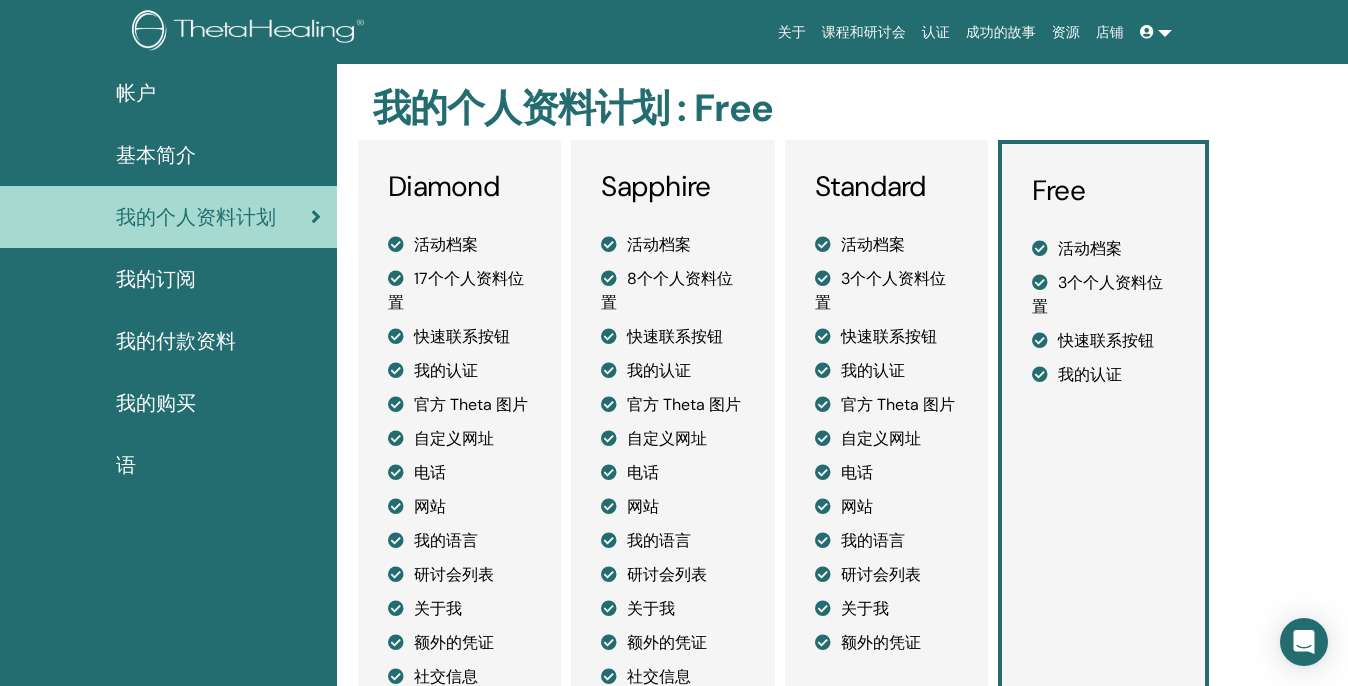 click on "我的订阅" at bounding box center (156, 279) 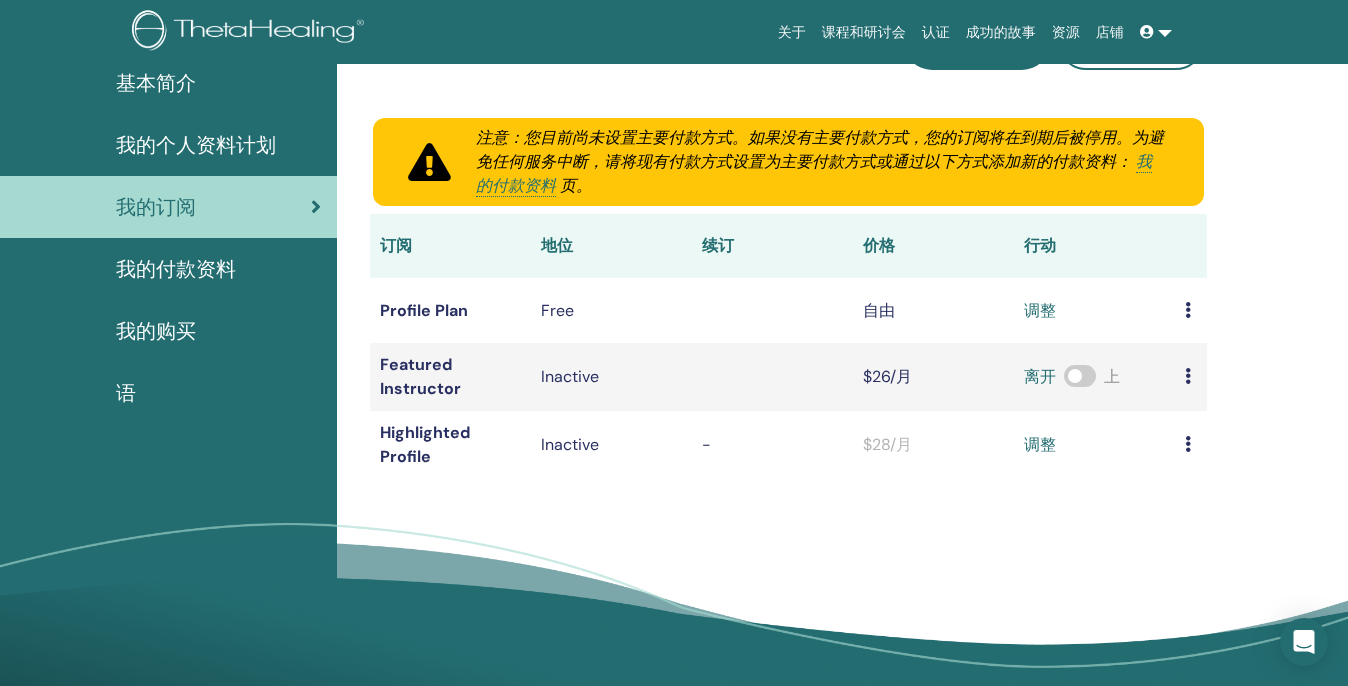scroll, scrollTop: 0, scrollLeft: 0, axis: both 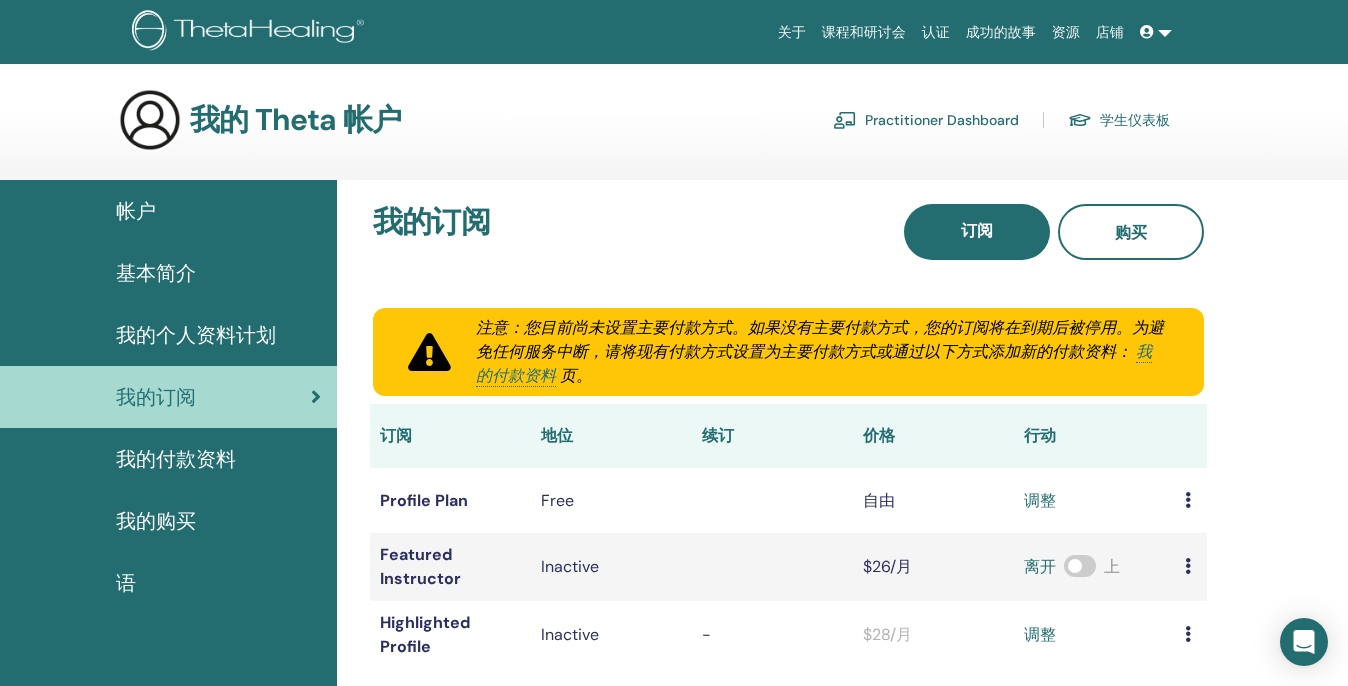 click on "我的 Theta 帐户" at bounding box center [295, 120] 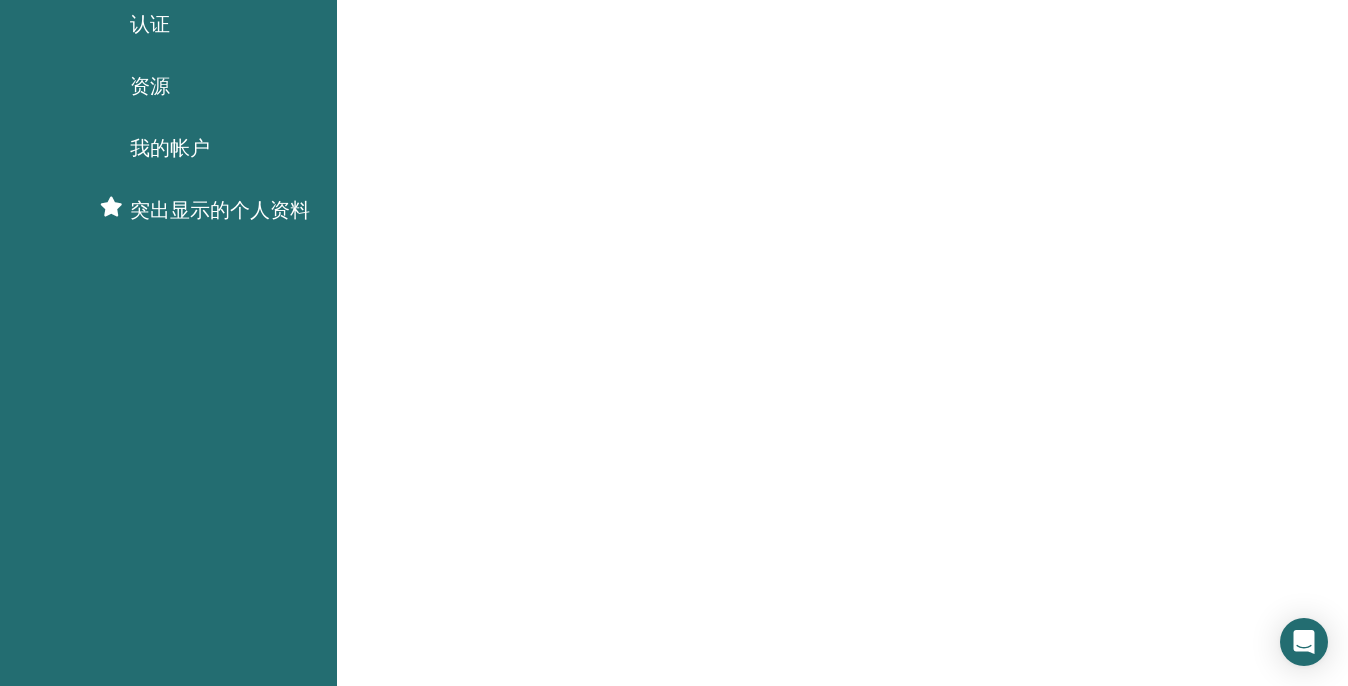 scroll, scrollTop: 0, scrollLeft: 0, axis: both 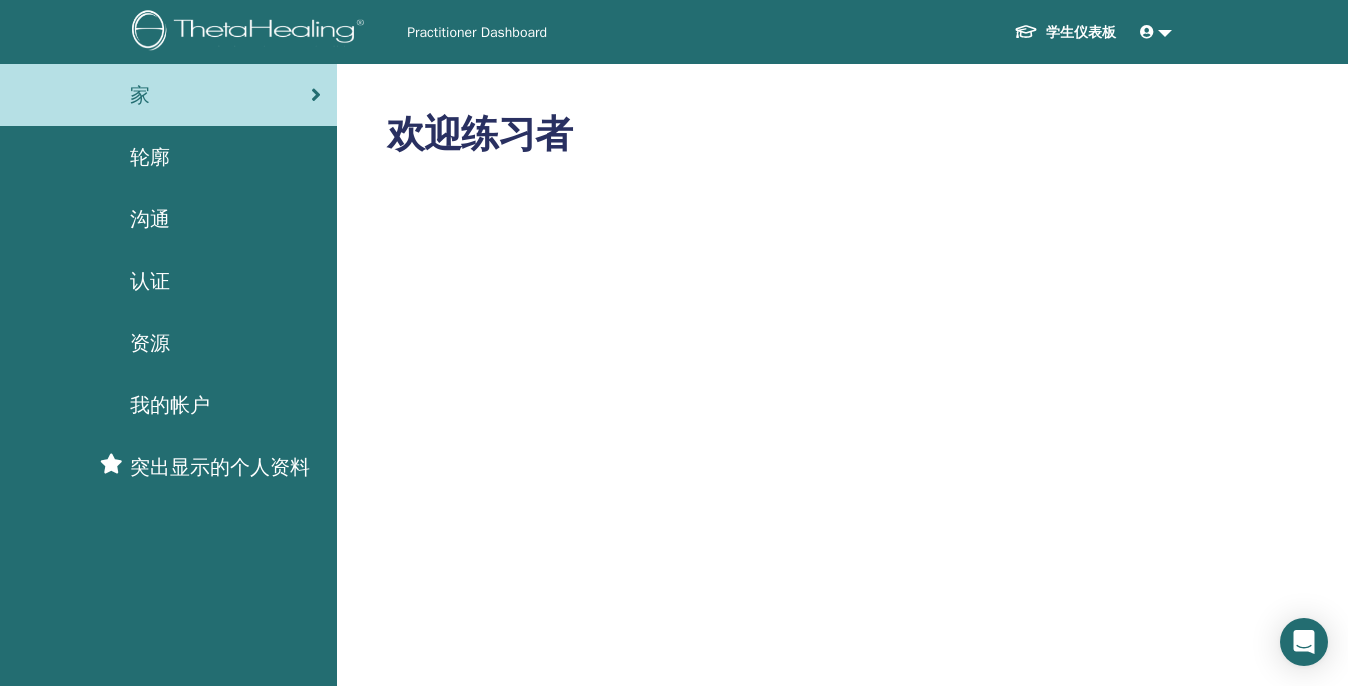 click on "认证" at bounding box center [150, 281] 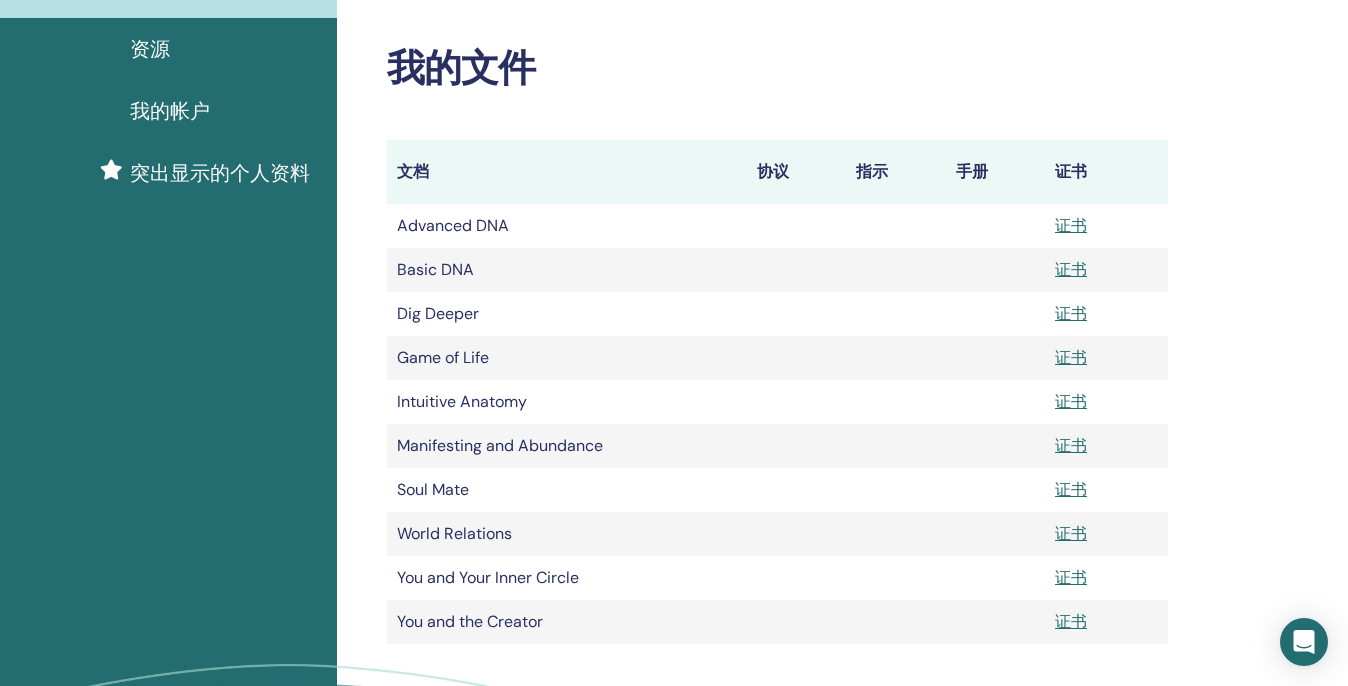 scroll, scrollTop: 315, scrollLeft: 0, axis: vertical 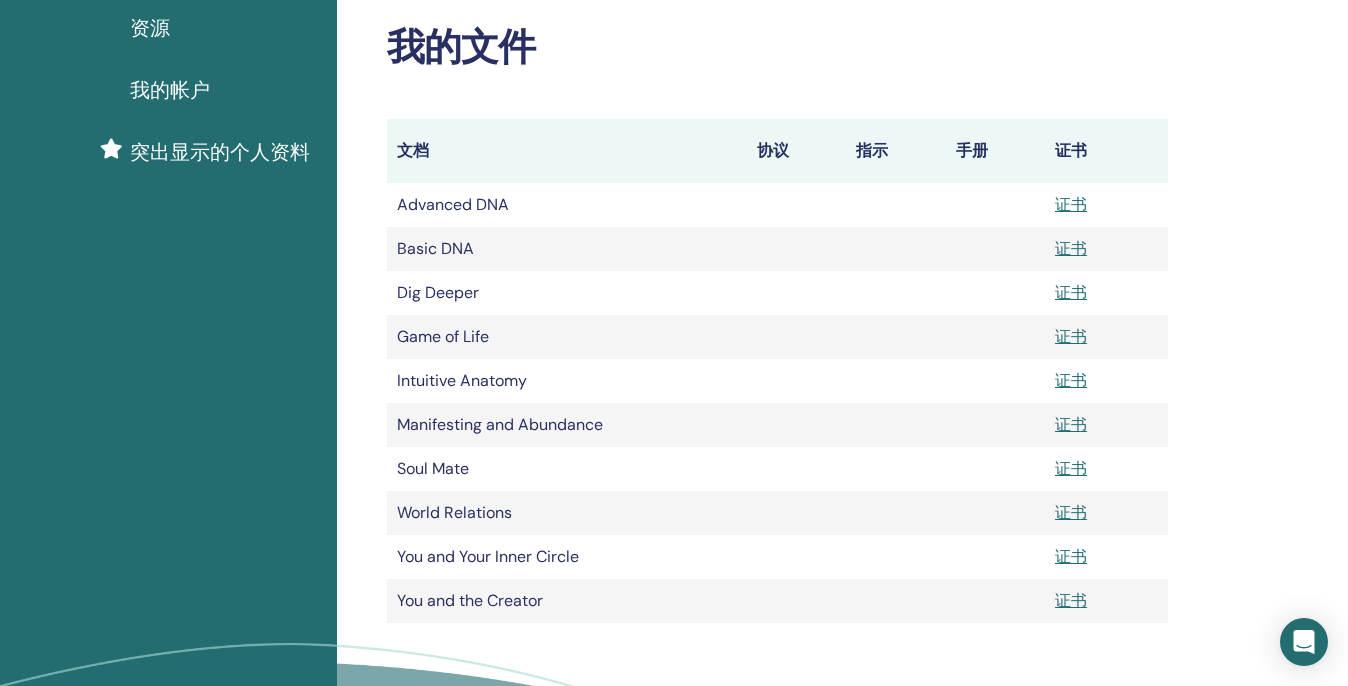 click on "证书" at bounding box center (1071, 424) 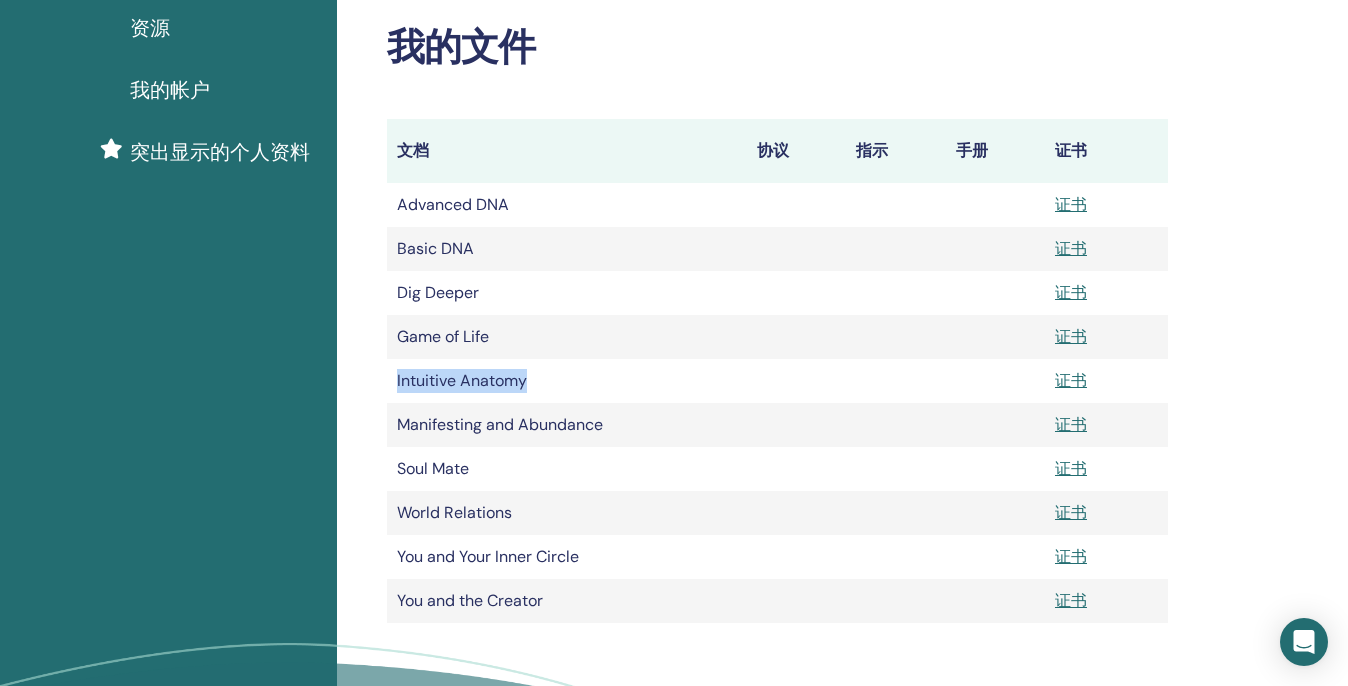 drag, startPoint x: 389, startPoint y: 372, endPoint x: 536, endPoint y: 380, distance: 147.21753 